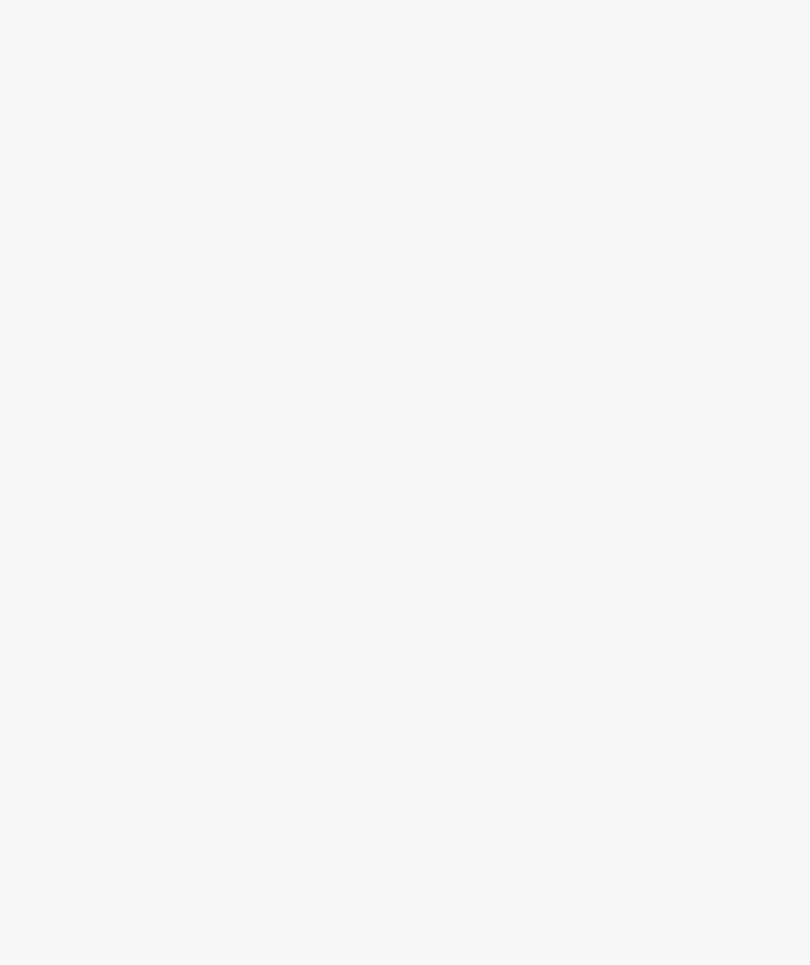 scroll, scrollTop: 0, scrollLeft: 0, axis: both 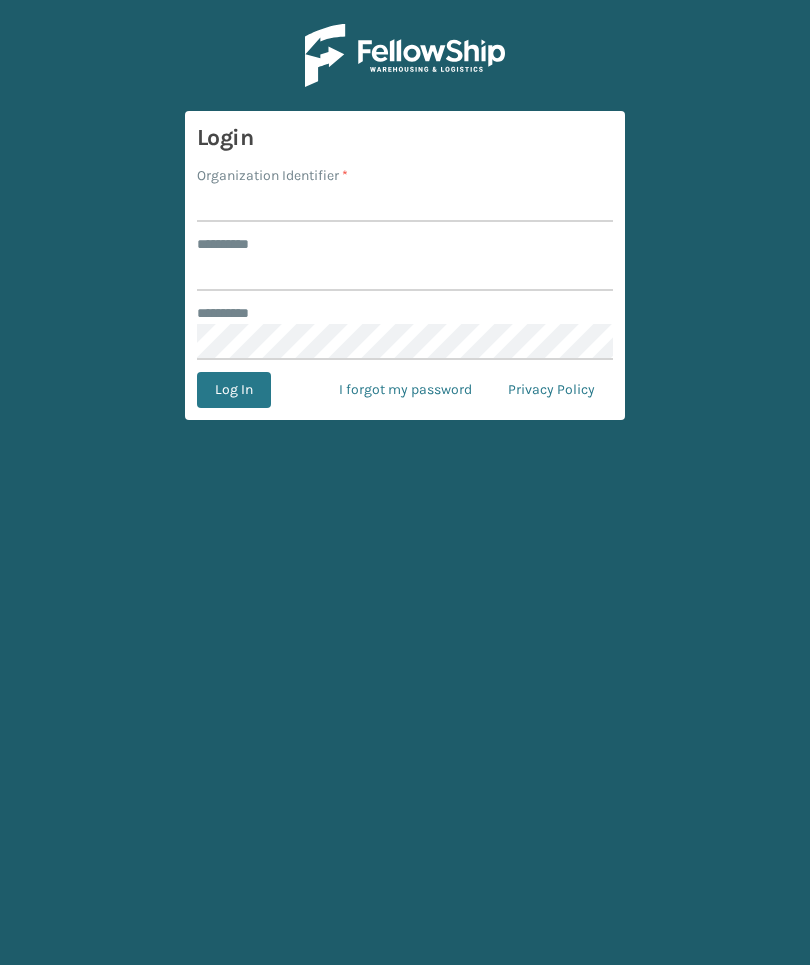 click on "Organization Identifier   *" at bounding box center [405, 204] 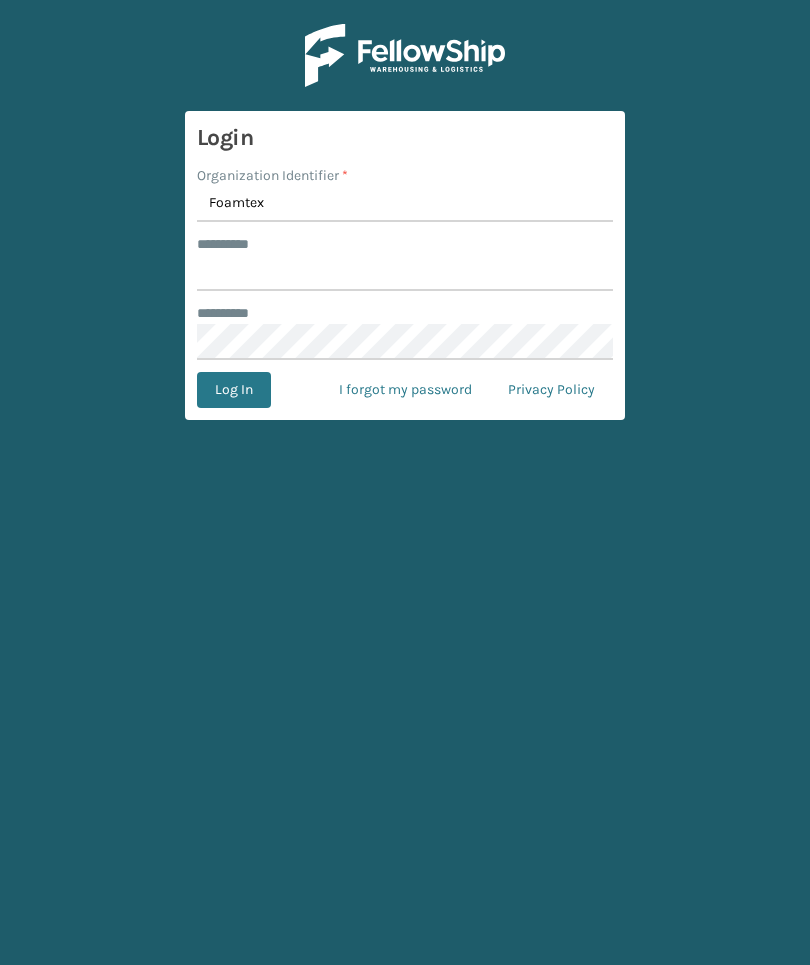 type on "Foamtex" 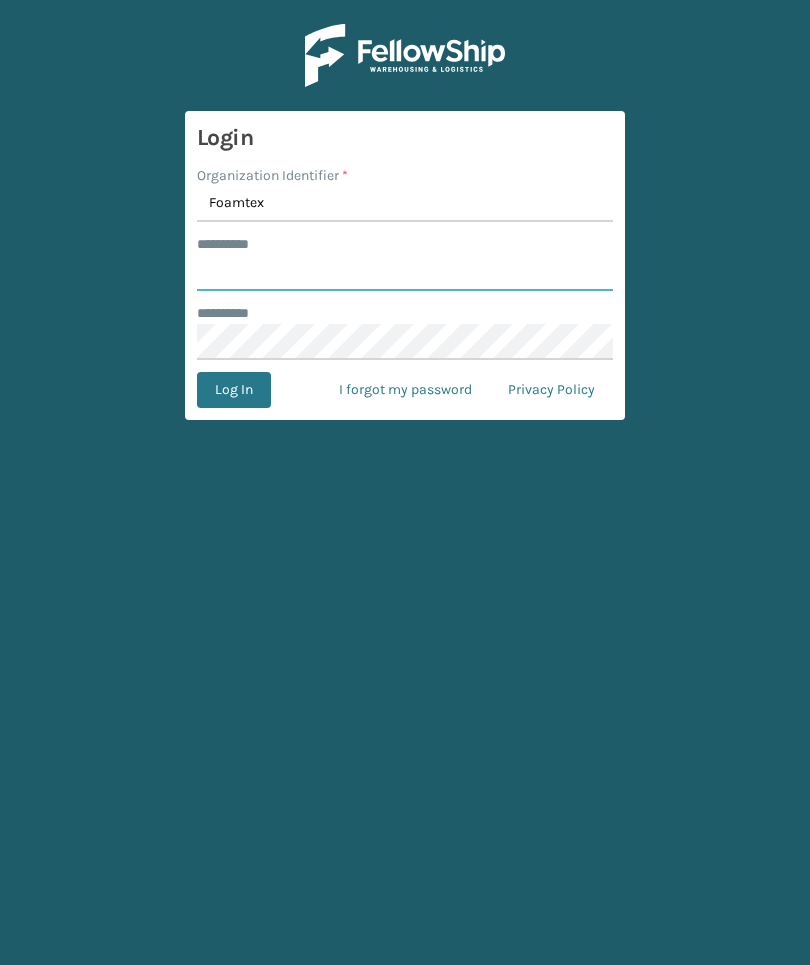 click on "[MASKED_DATA]" at bounding box center (405, 273) 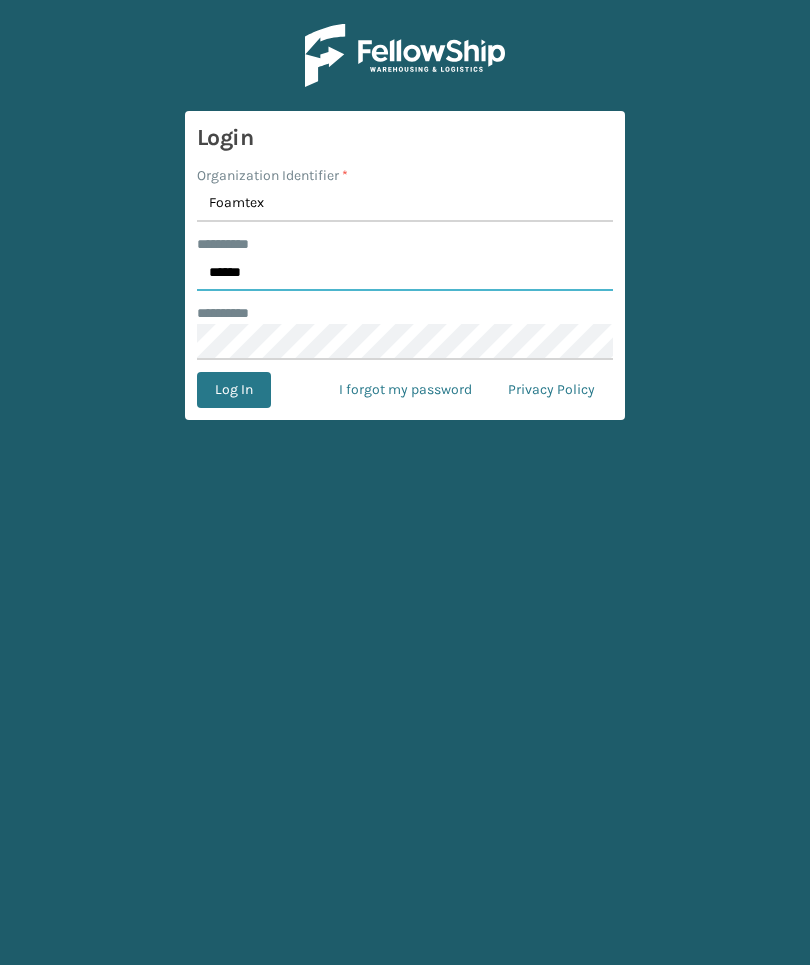 type on "******" 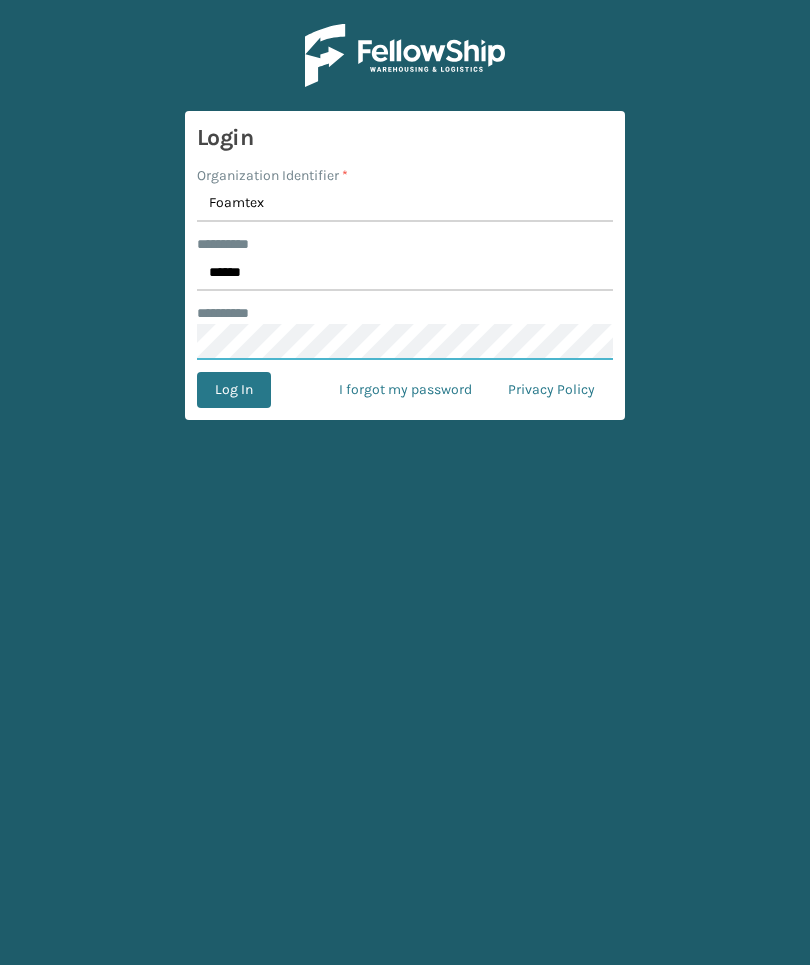 click on "Log In" at bounding box center [234, 390] 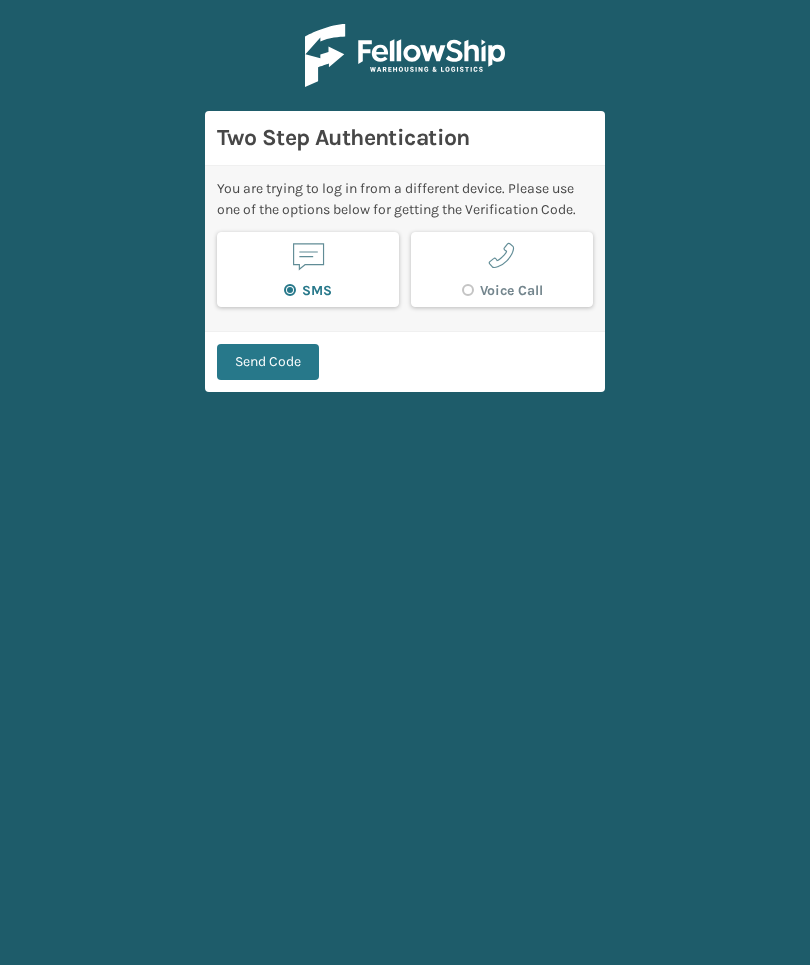 scroll, scrollTop: 75, scrollLeft: 0, axis: vertical 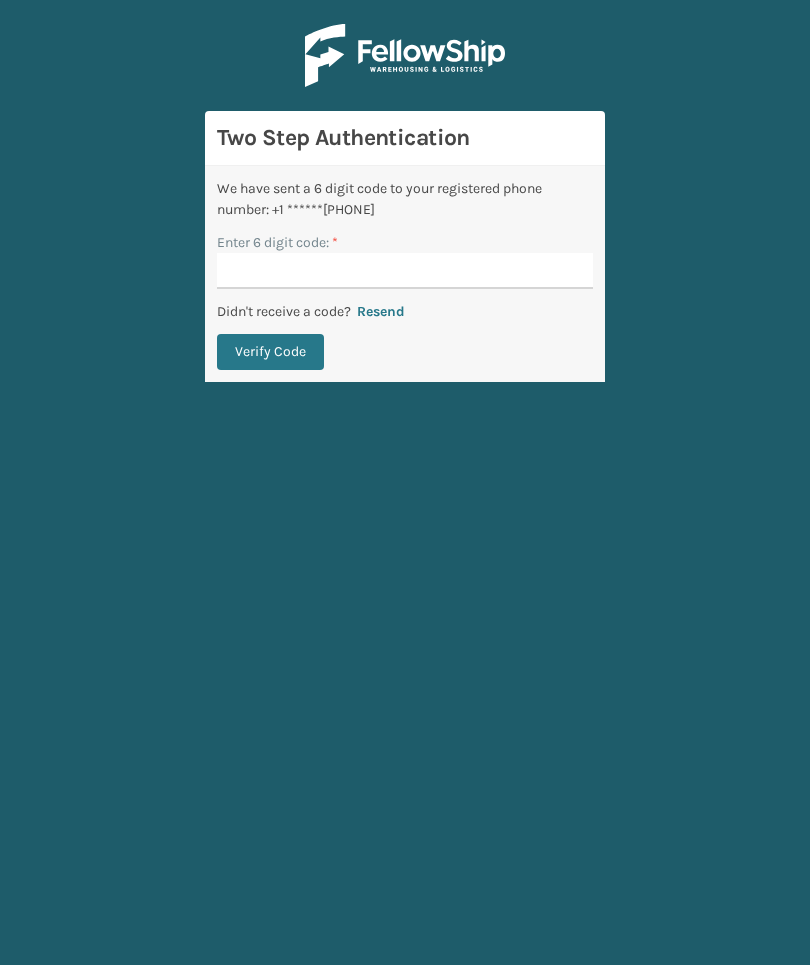 click on "Enter 6 digit code:    *" at bounding box center (405, 271) 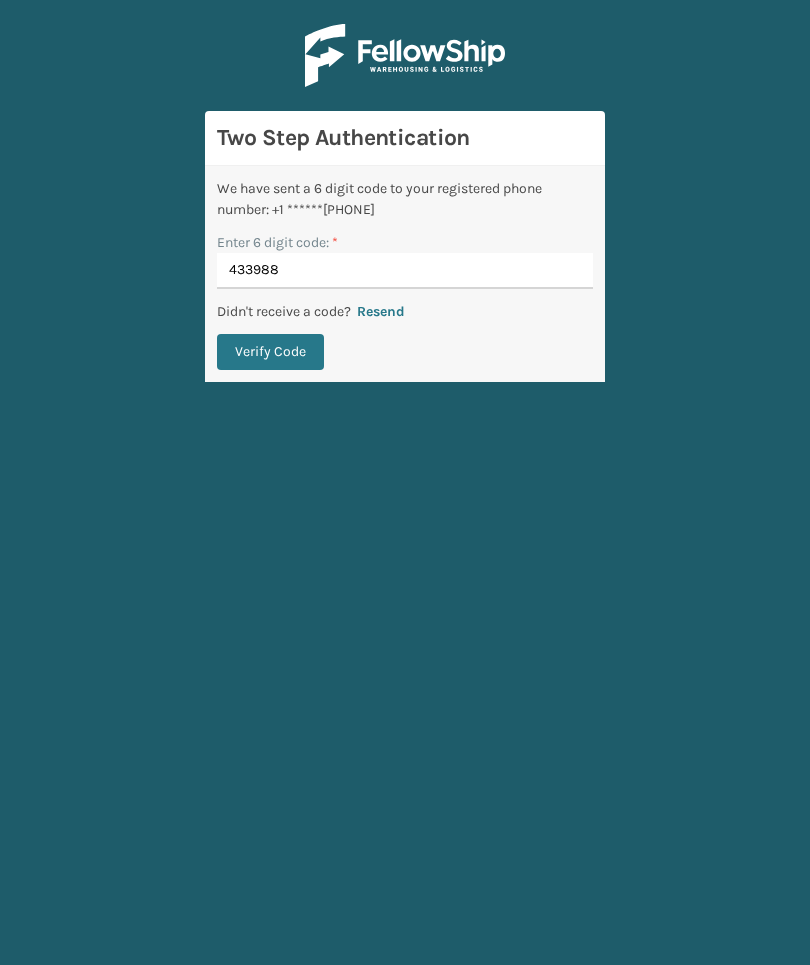 type on "433988" 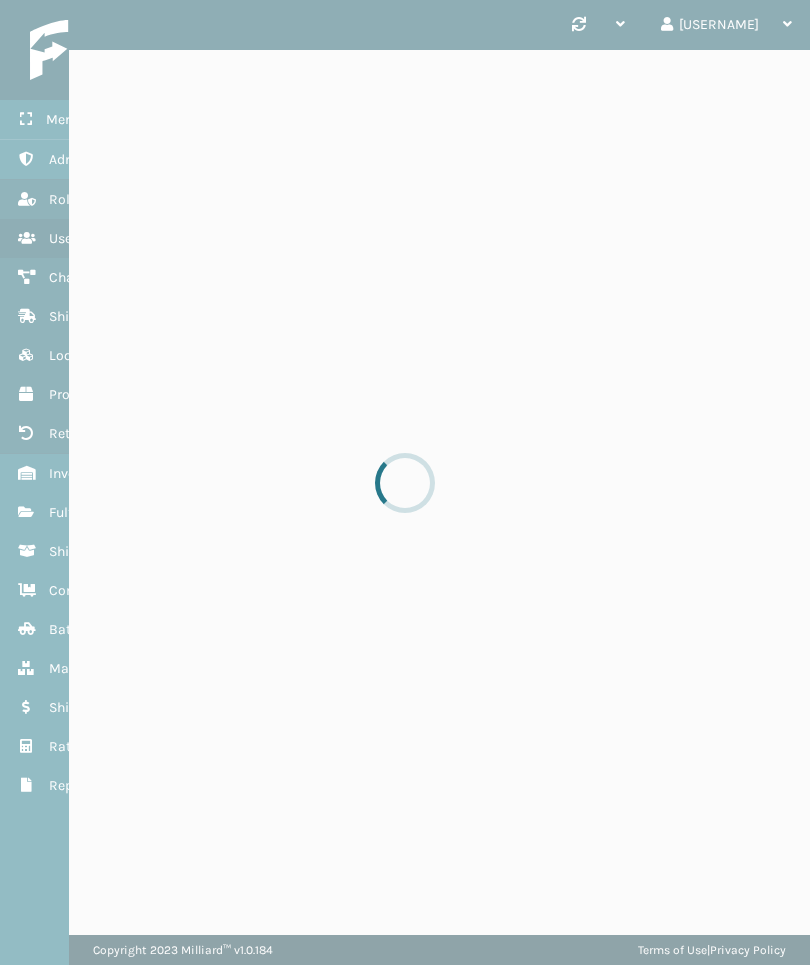 scroll, scrollTop: 0, scrollLeft: 0, axis: both 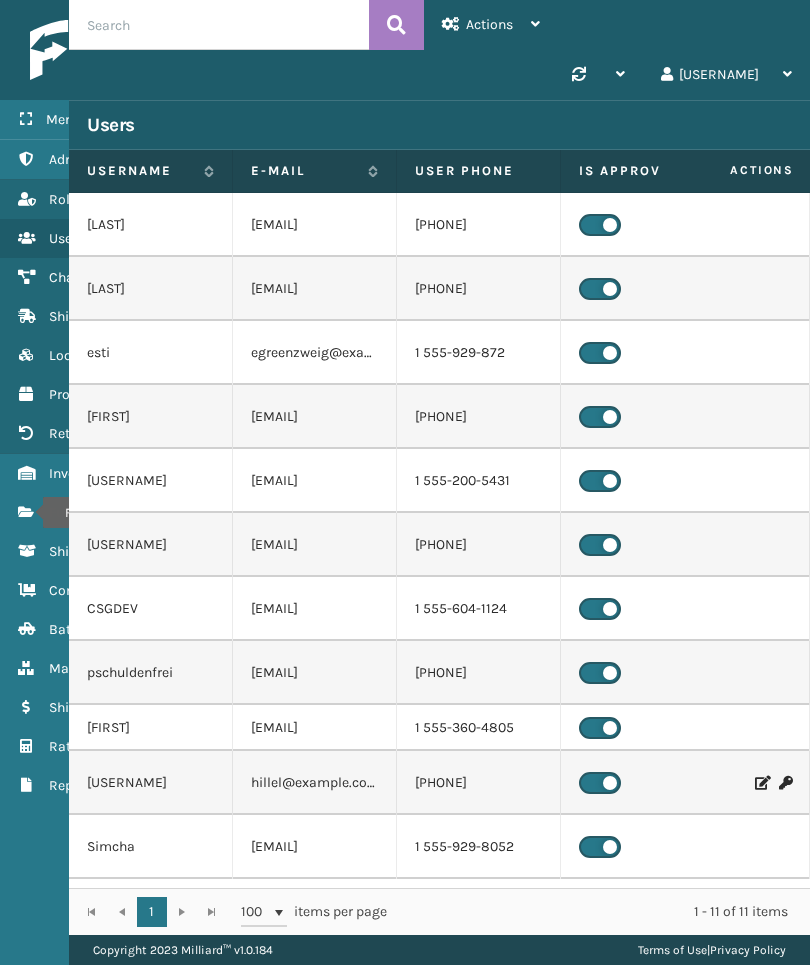 click on "Fulfillment Orders" at bounding box center (26, 512) 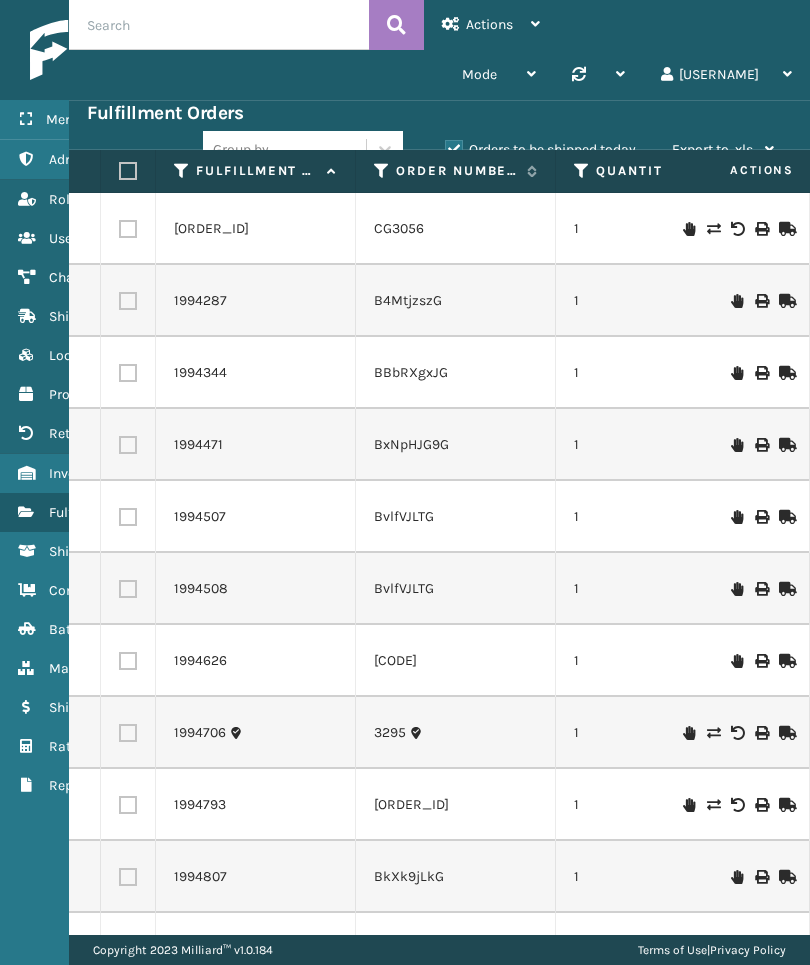 scroll, scrollTop: -2, scrollLeft: 125, axis: both 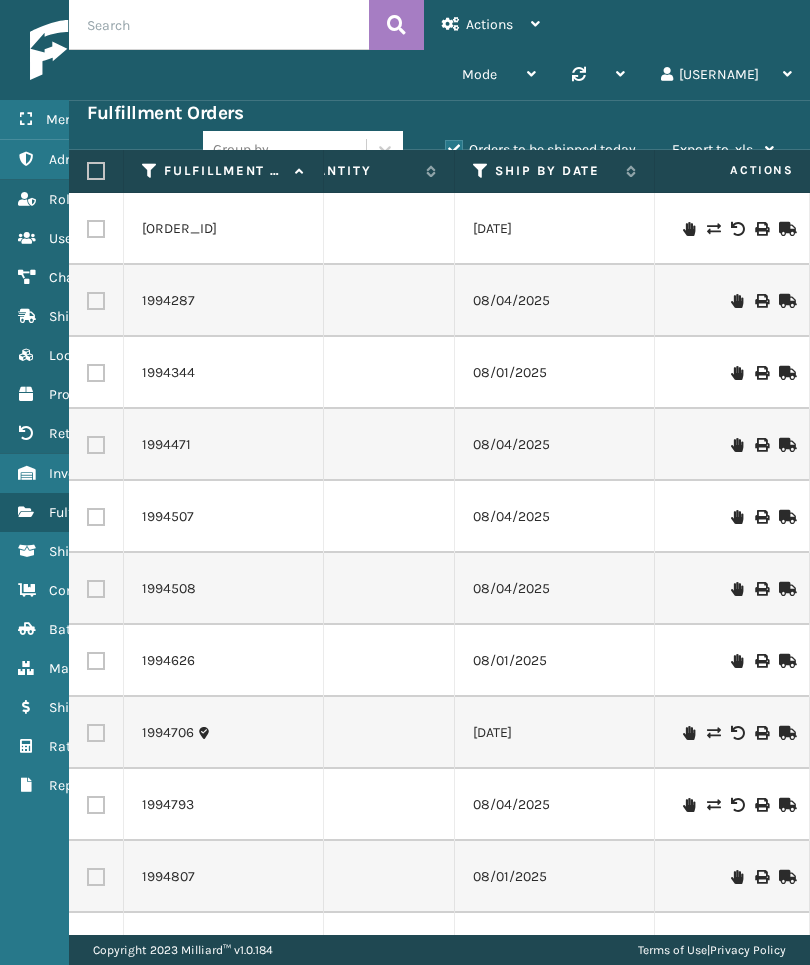 click on "Ship By Date" at bounding box center [555, 171] 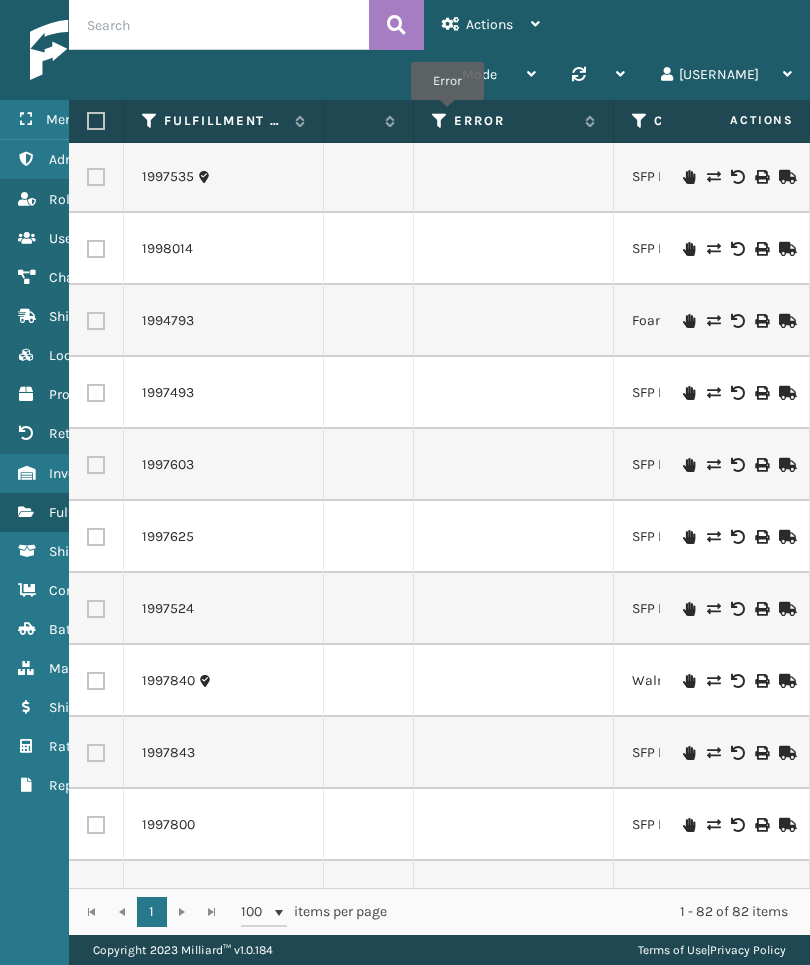 click at bounding box center (440, 121) 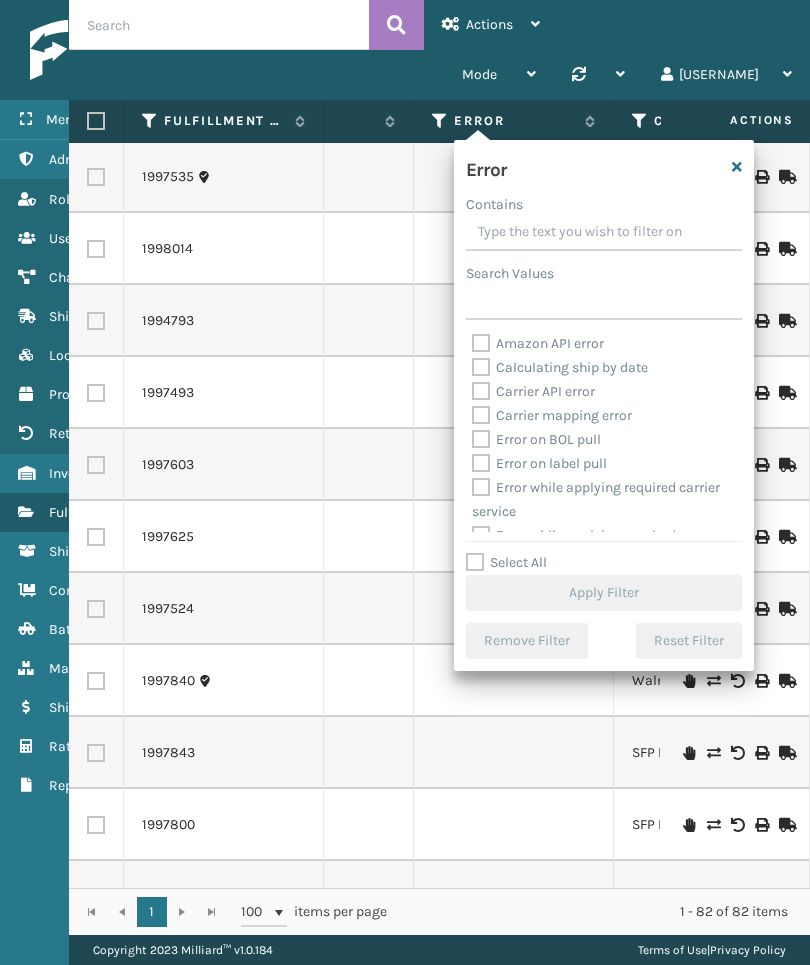 click on "Select All" at bounding box center (506, 562) 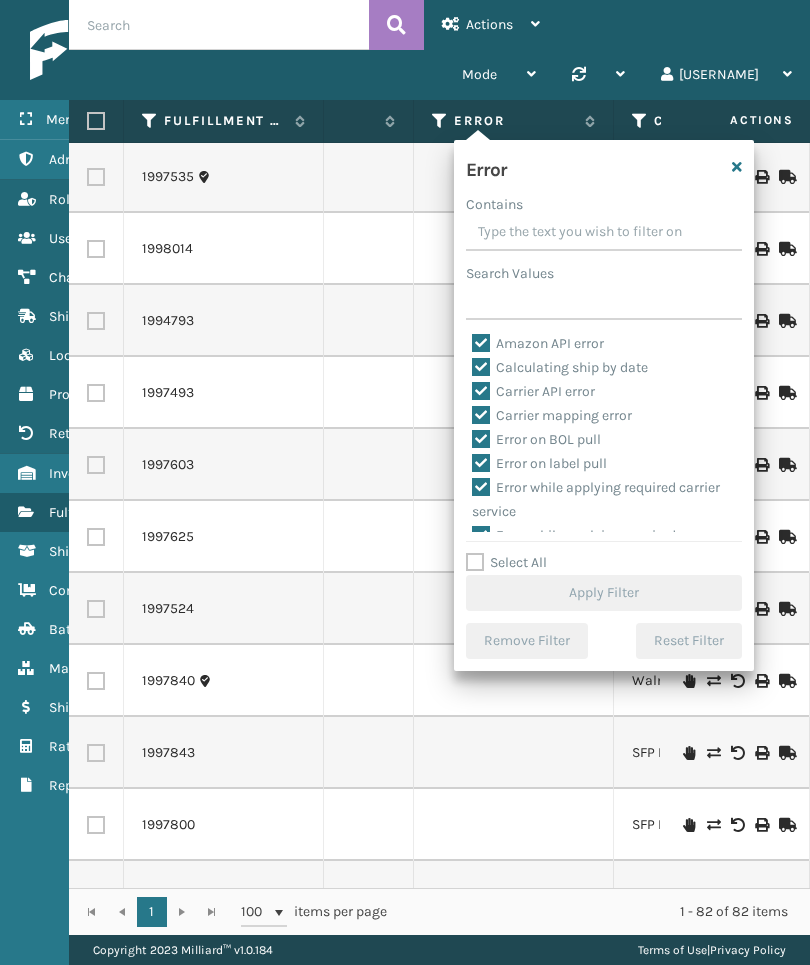 checkbox on "true" 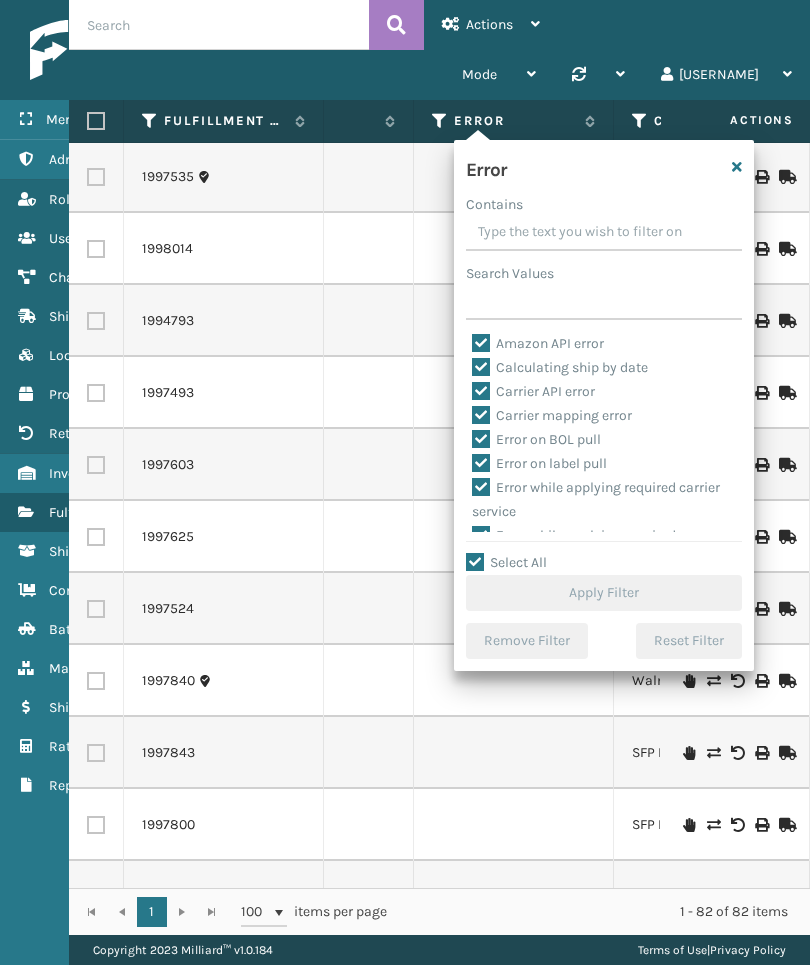 checkbox on "true" 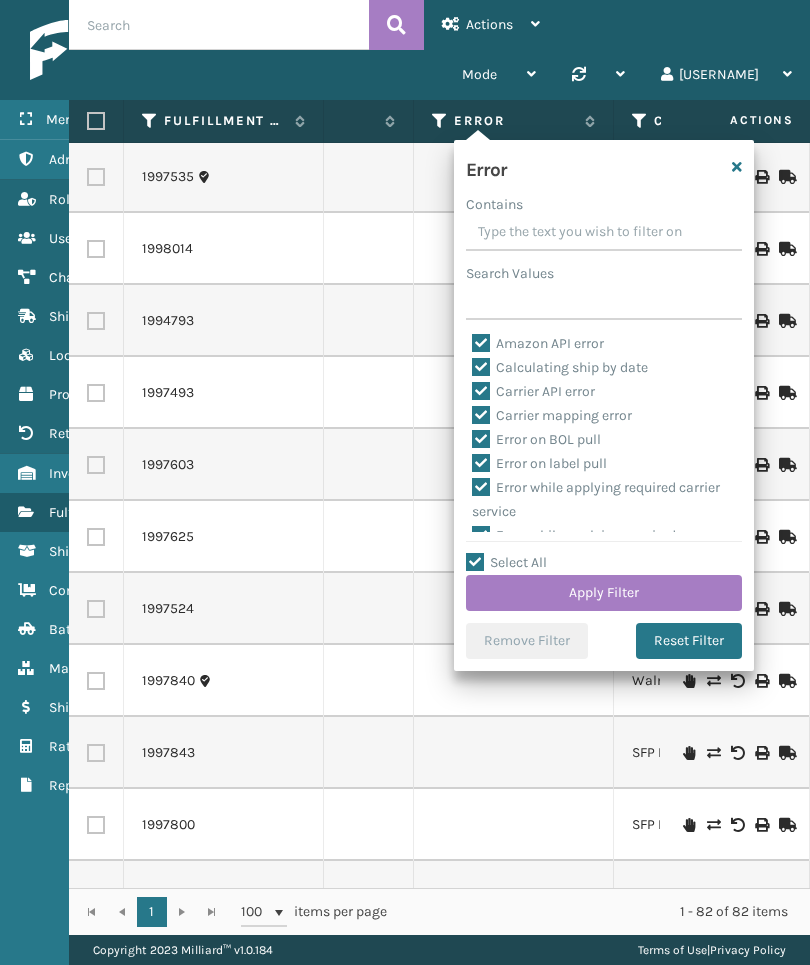 click on "Apply Filter" at bounding box center [604, 593] 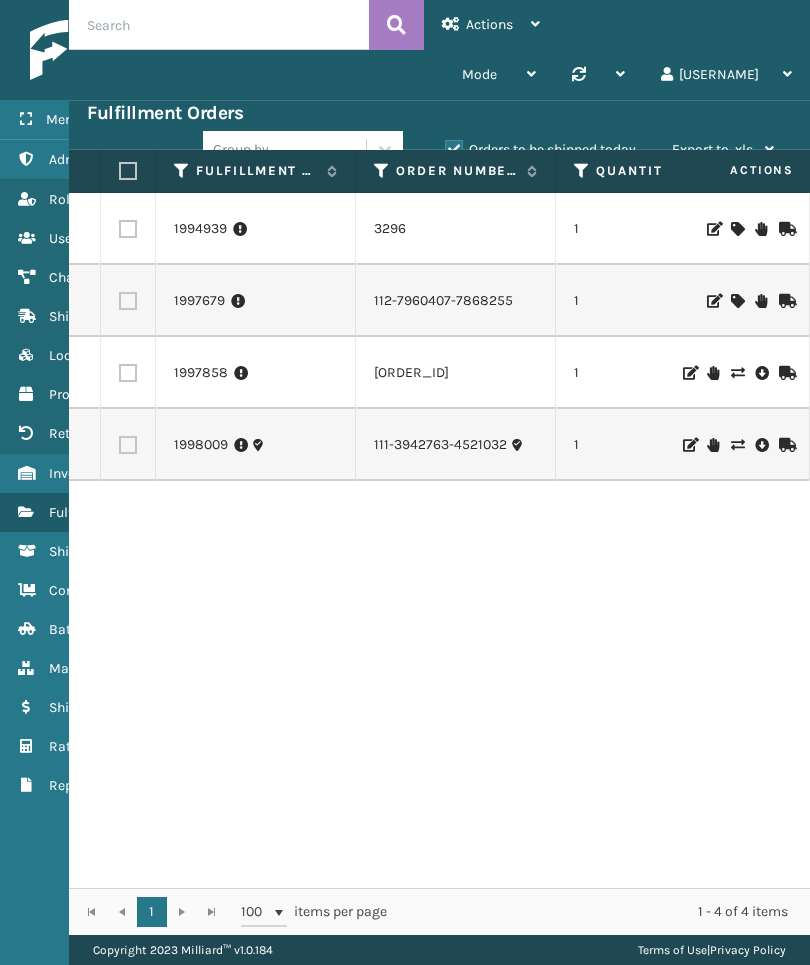 click on "Orders to be shipped today" at bounding box center (540, 149) 